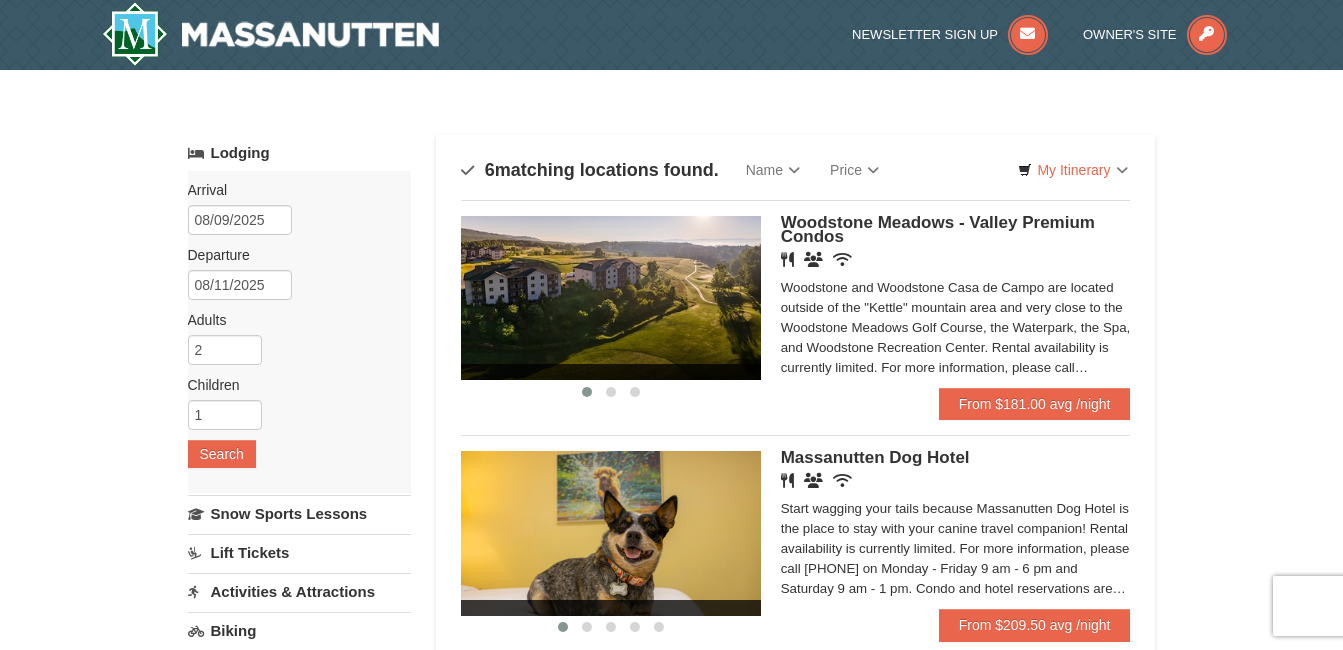scroll, scrollTop: 0, scrollLeft: 0, axis: both 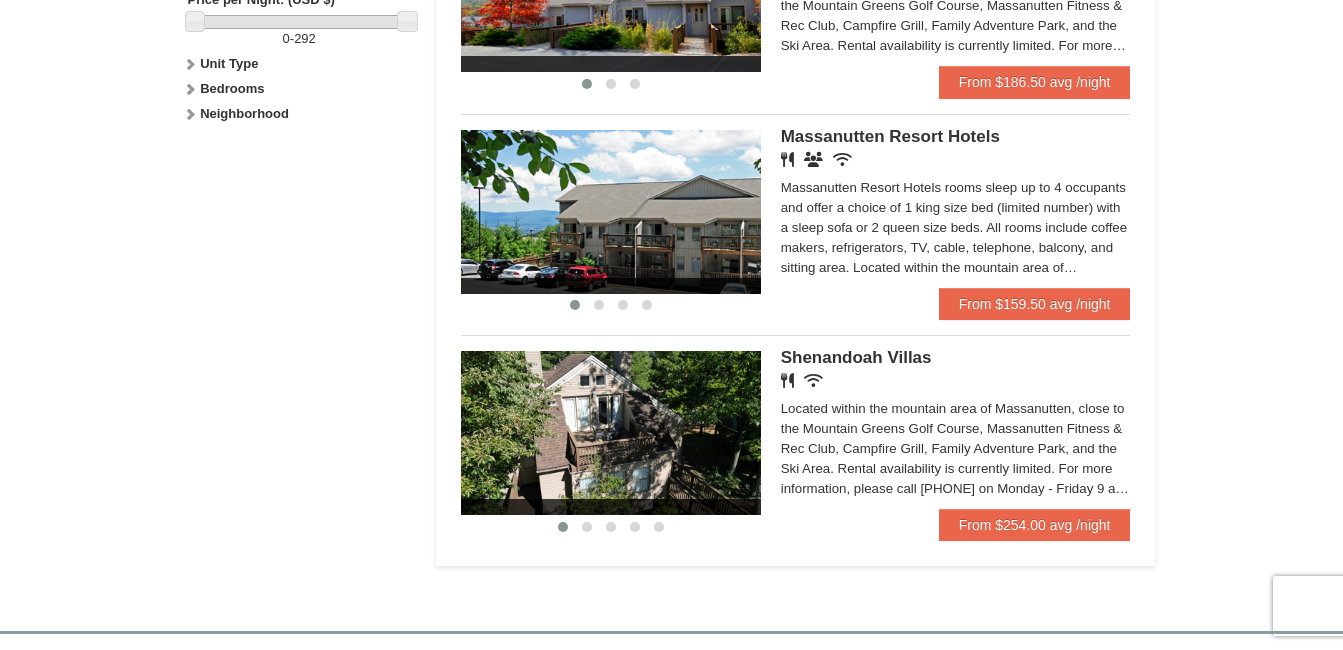 click on "Massanutten Resort Hotels" at bounding box center (890, 136) 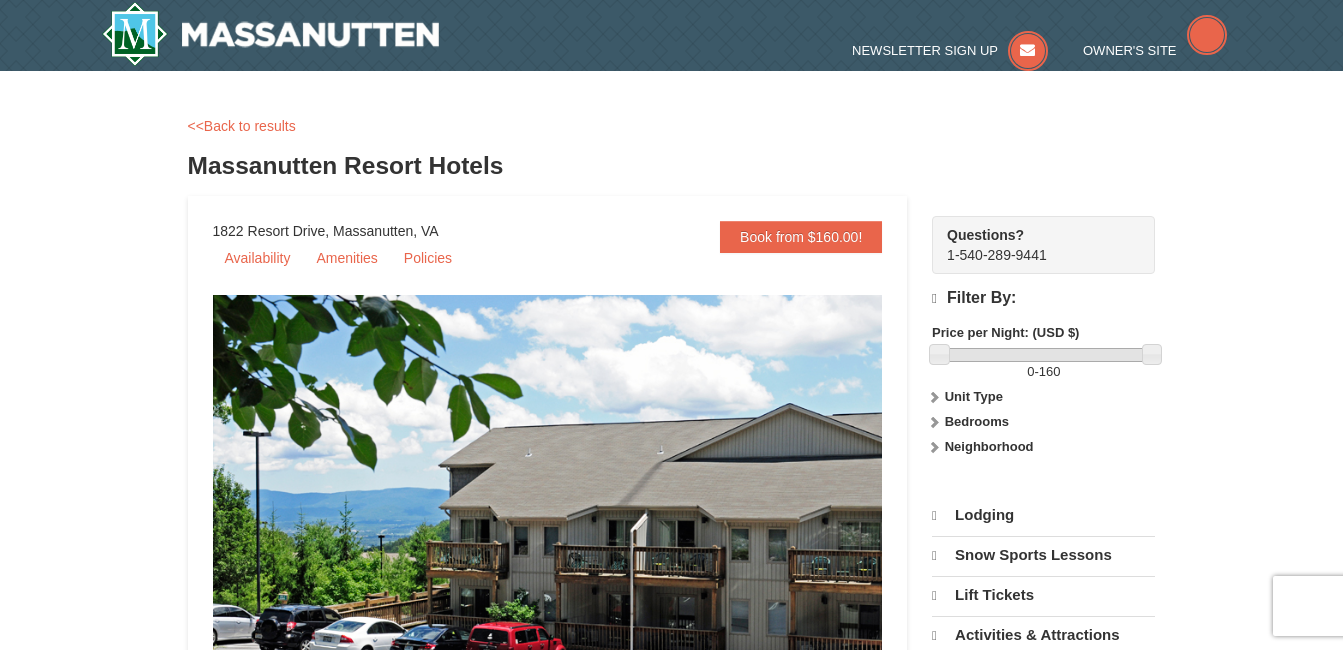 scroll, scrollTop: 0, scrollLeft: 0, axis: both 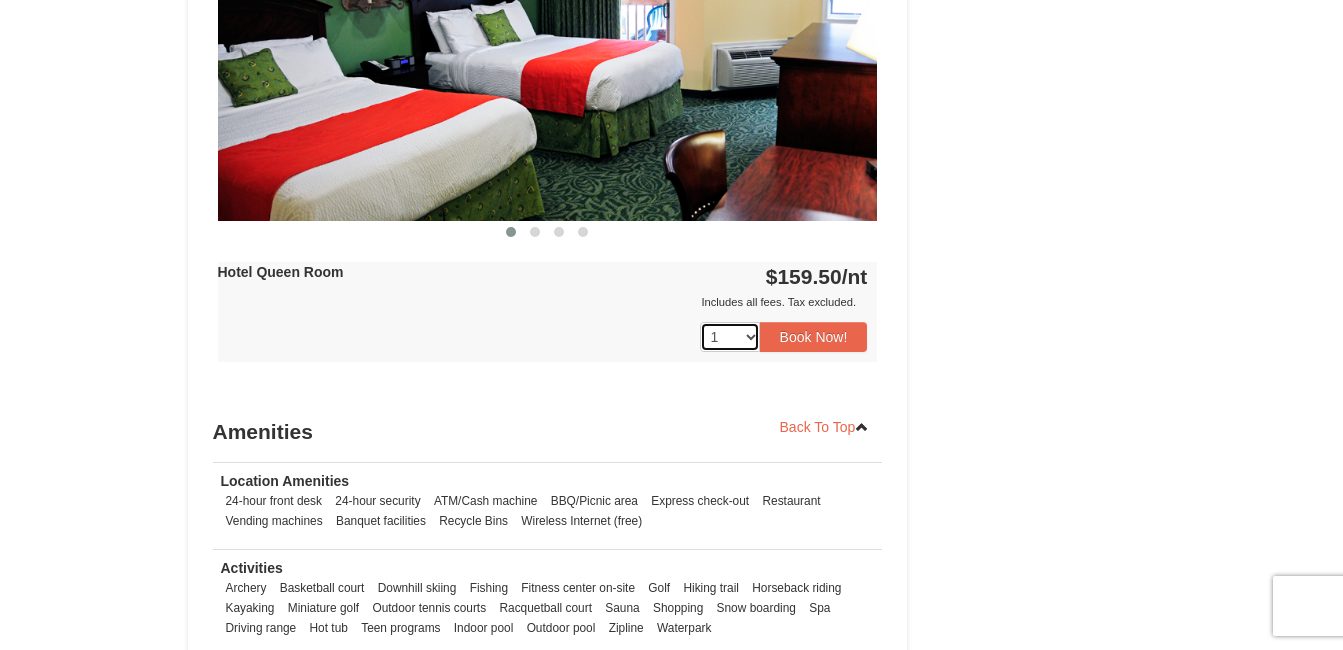 click on "1
2
3
4
5
6
7
8
9
10
11
12
13
14 15 16 17 18" at bounding box center (730, 337) 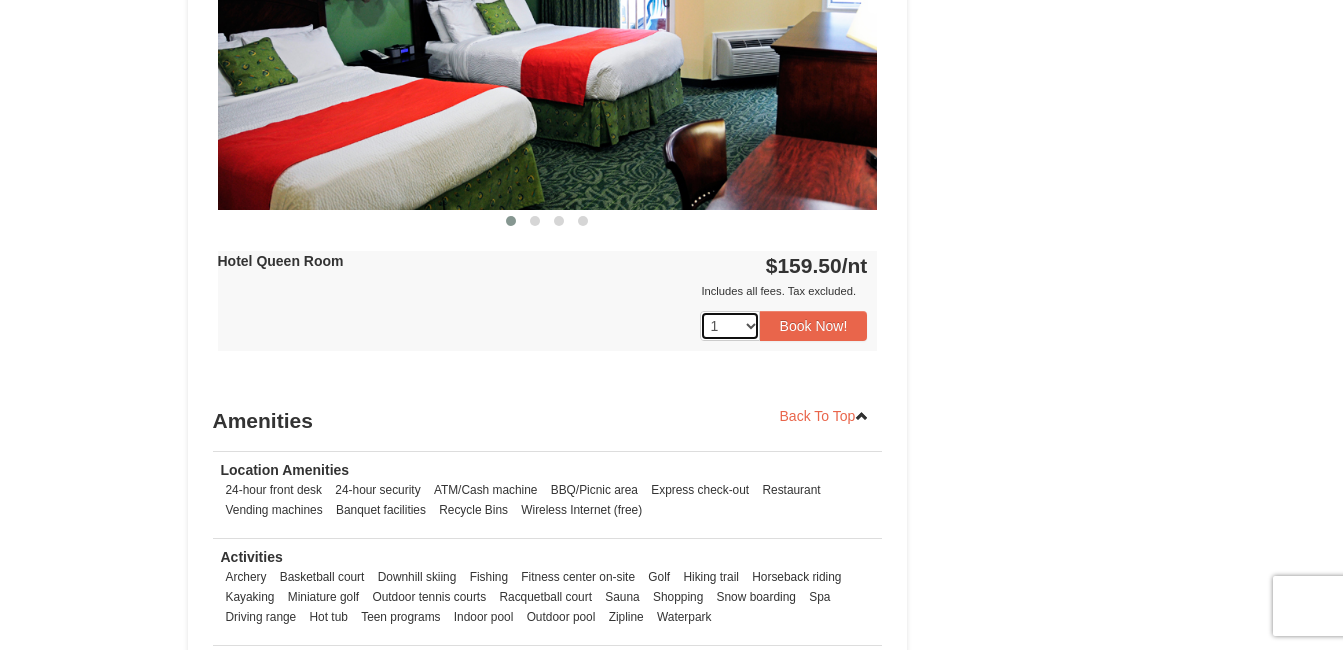 scroll, scrollTop: 778, scrollLeft: 0, axis: vertical 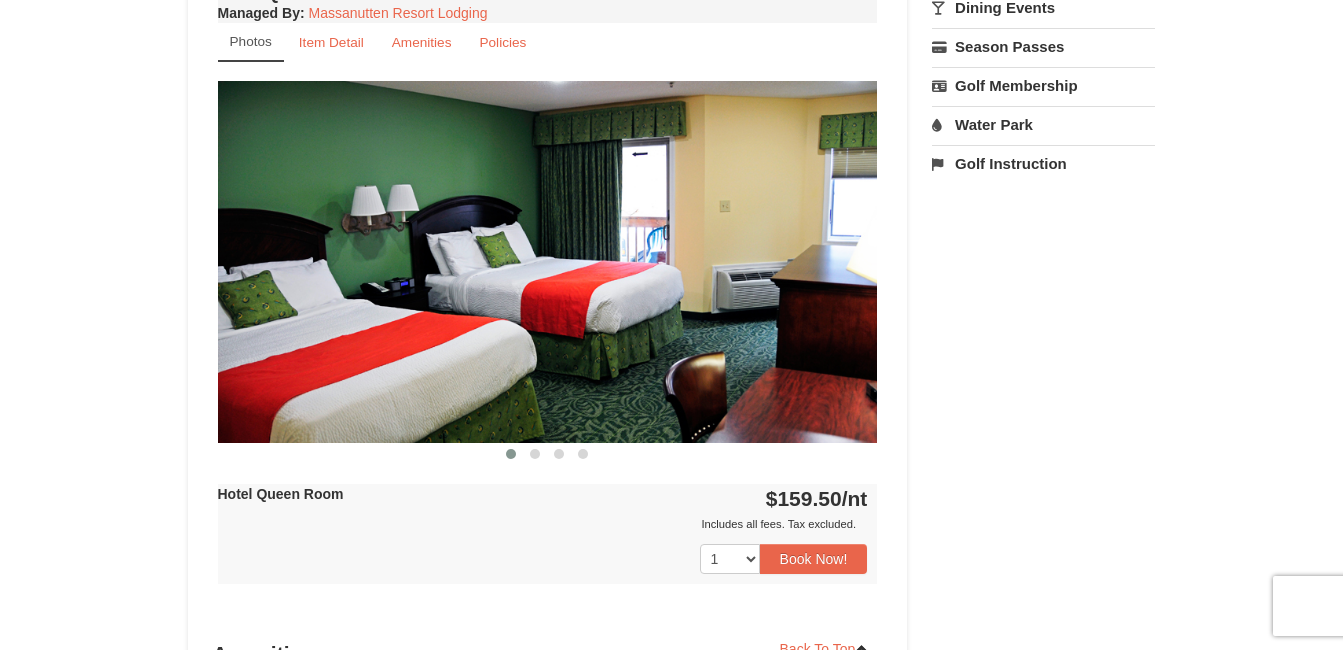click at bounding box center [548, 261] 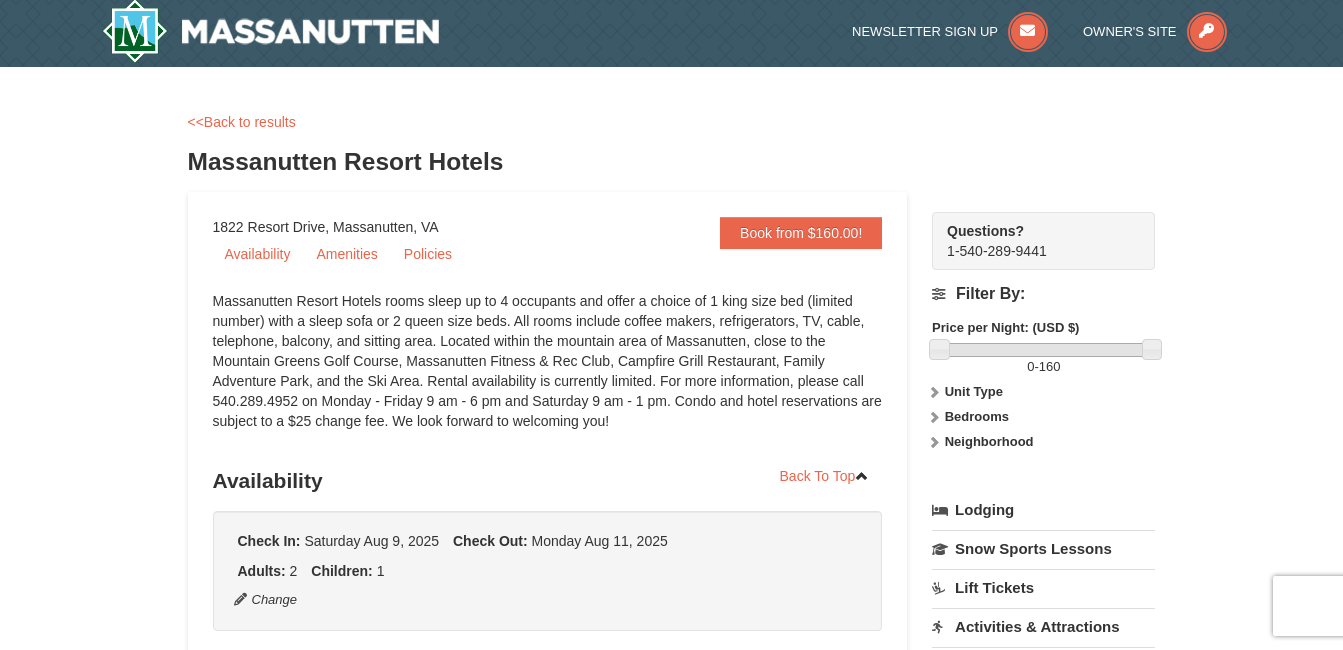 scroll, scrollTop: 0, scrollLeft: 0, axis: both 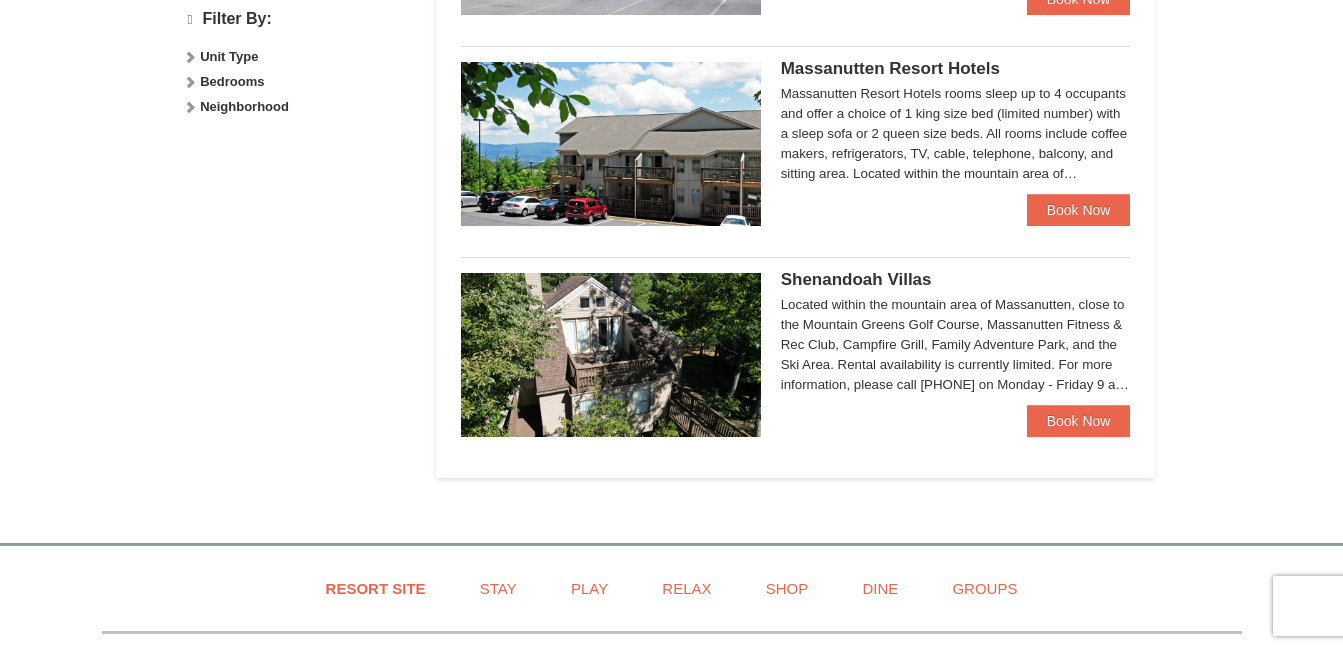 select on "8" 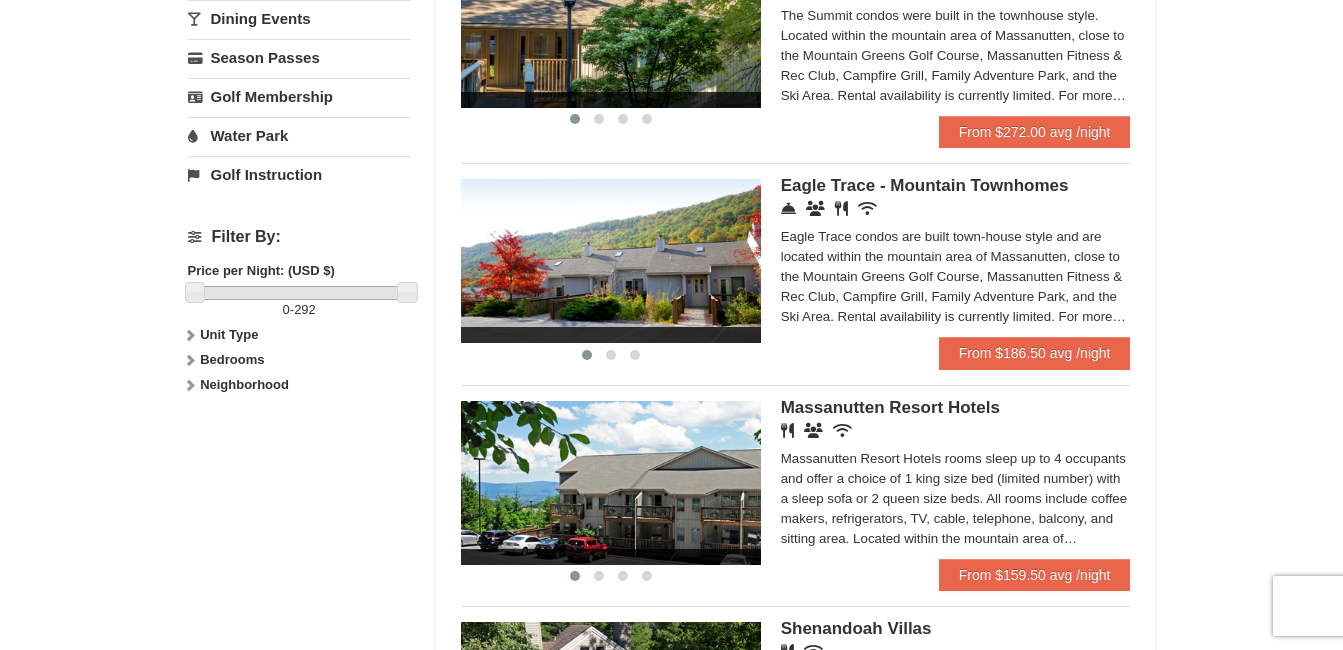 scroll, scrollTop: 700, scrollLeft: 0, axis: vertical 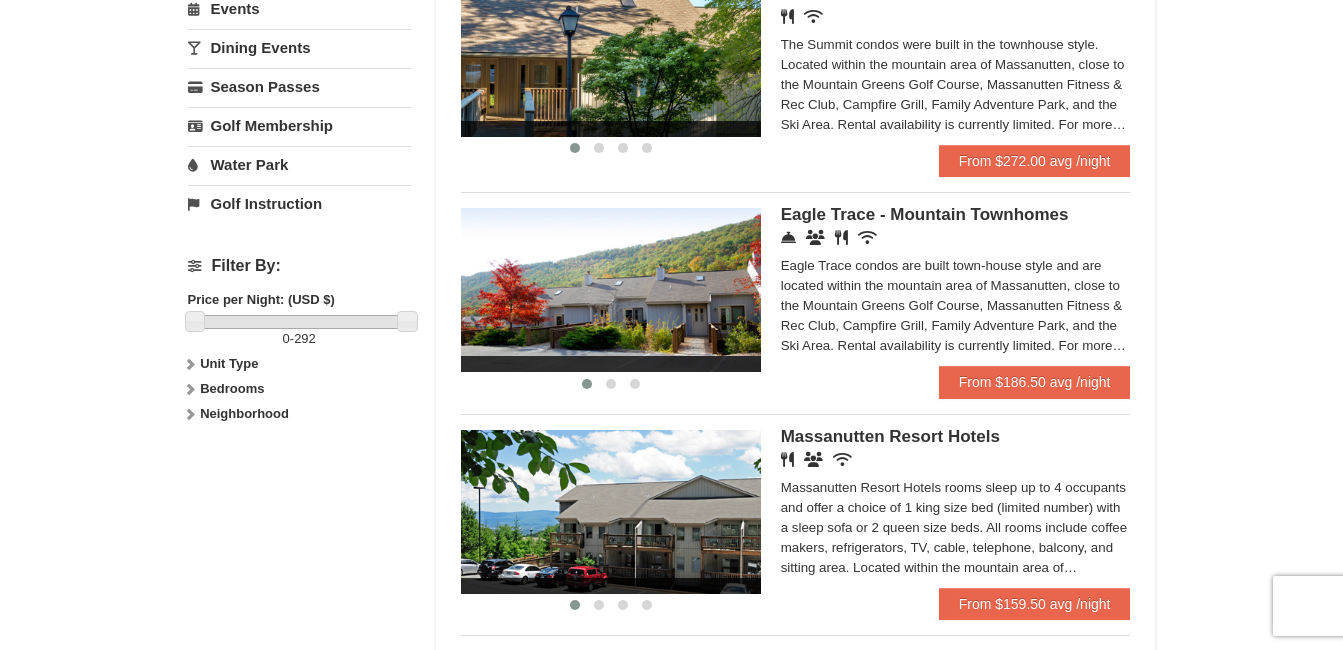 click on "Eagle Trace Living Room & Dining Room Eagle Trace Bedroom Eagle Trace Living Room & Dining Room Eagle Trace Bedroom Eagle Trace Living Room & Dining Room ‹ ›
Eagle Trace - Mountain Townhomes
Concierge Desk Conference Facilities Restaurant Wireless Internet (free)
Eagle Trace One Bedroom Townhouse with Jacuzzi
$186.50" at bounding box center (796, 286) 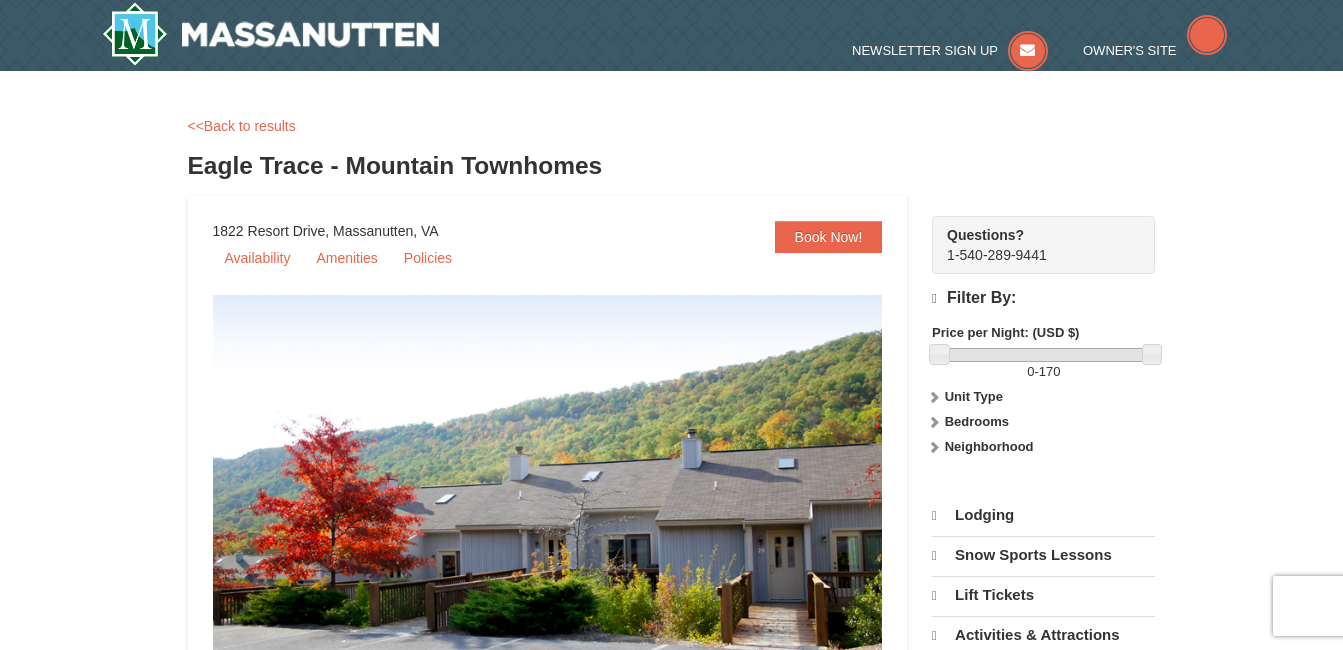 scroll, scrollTop: 0, scrollLeft: 0, axis: both 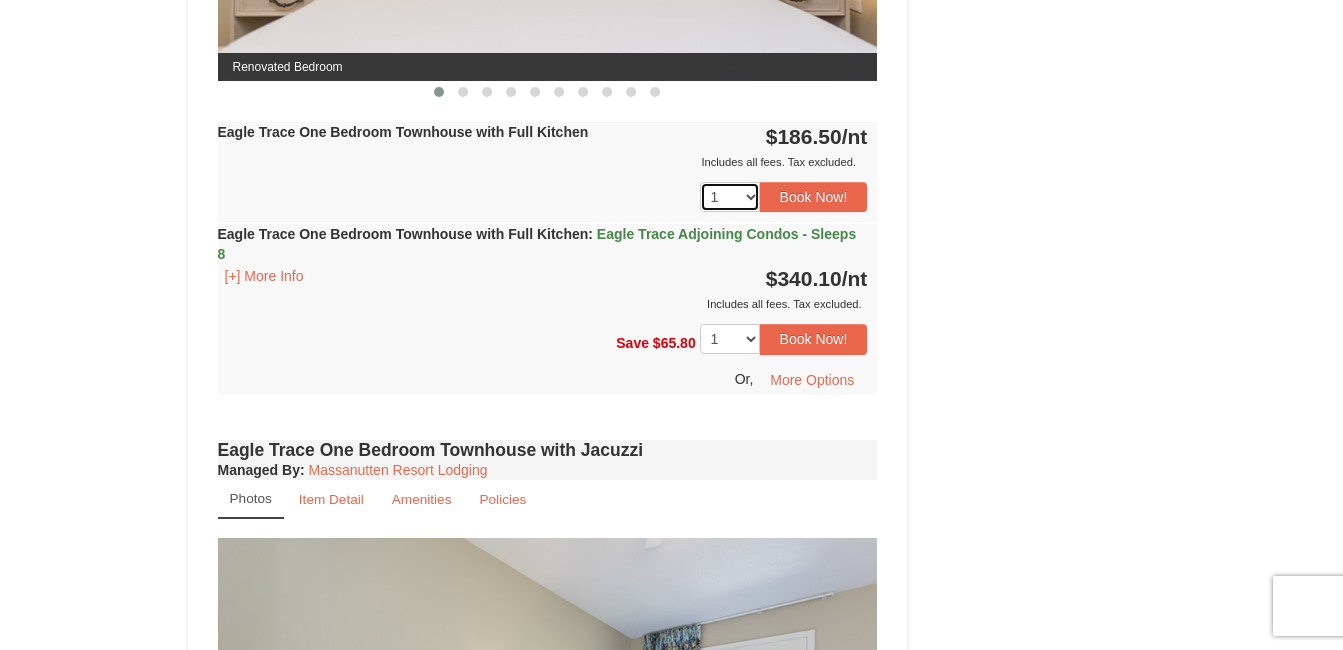 click on "1
2
3
4
5
6
7
8
9
10
11
12
13" at bounding box center [730, 197] 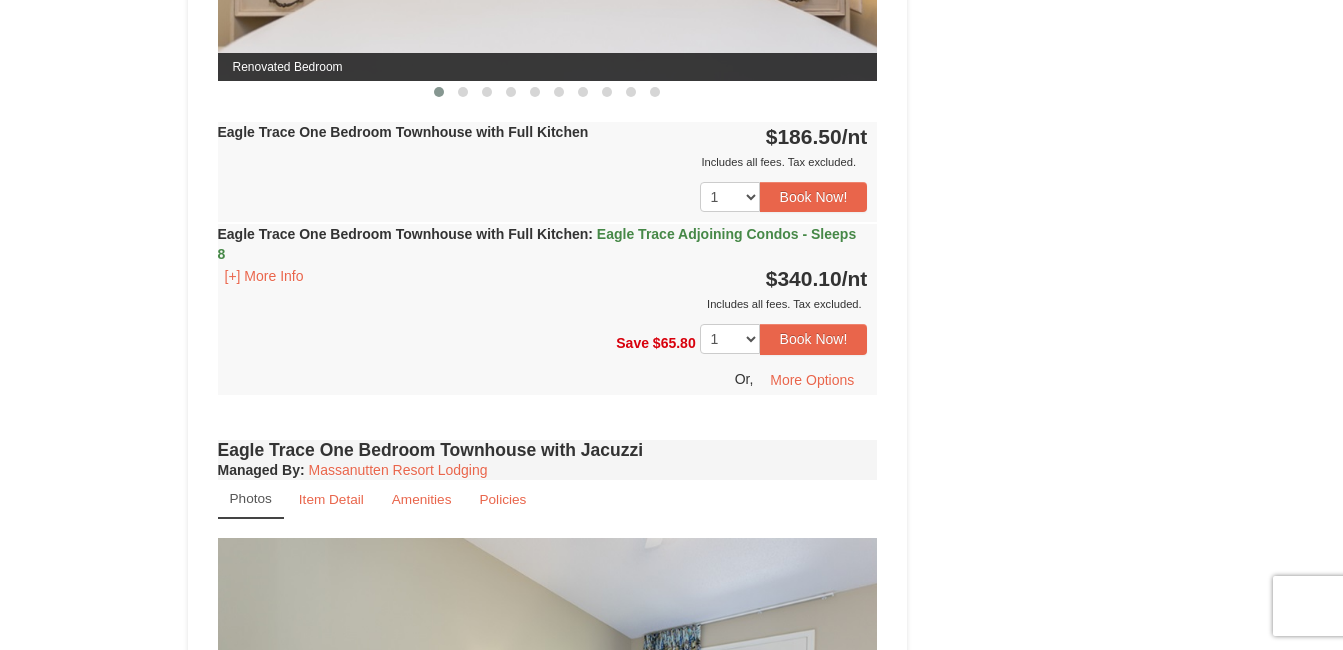 click on "Book from $186.00!
1822 Resort Drive,
Massanutten,
VA
Availability
Amenities
Policies
Eagle Trace Living Room & Dining Room
Eagle Trace Bedroom
Eagle Trace Living Room & Dining Room
Eagle Trace Bedroom
Eagle Trace Living Room & Dining Room
‹ ›
Adults:" at bounding box center (672, 374) 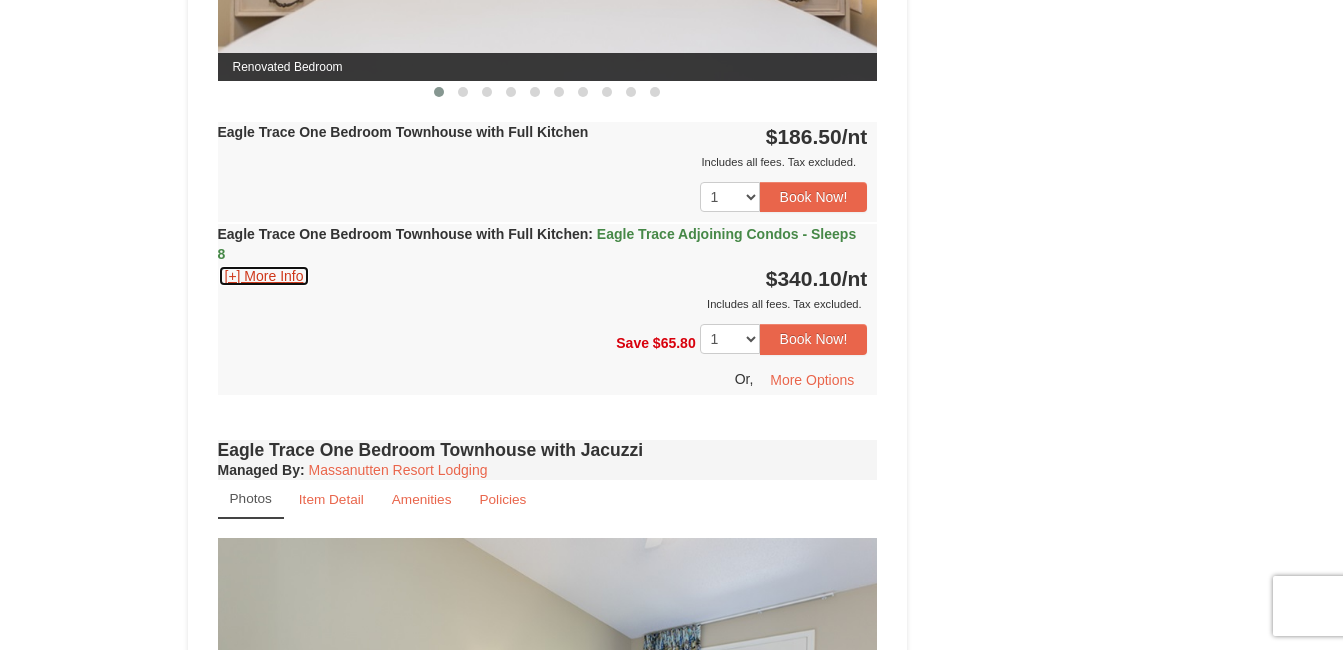 click on "[+] More Info" at bounding box center [264, 276] 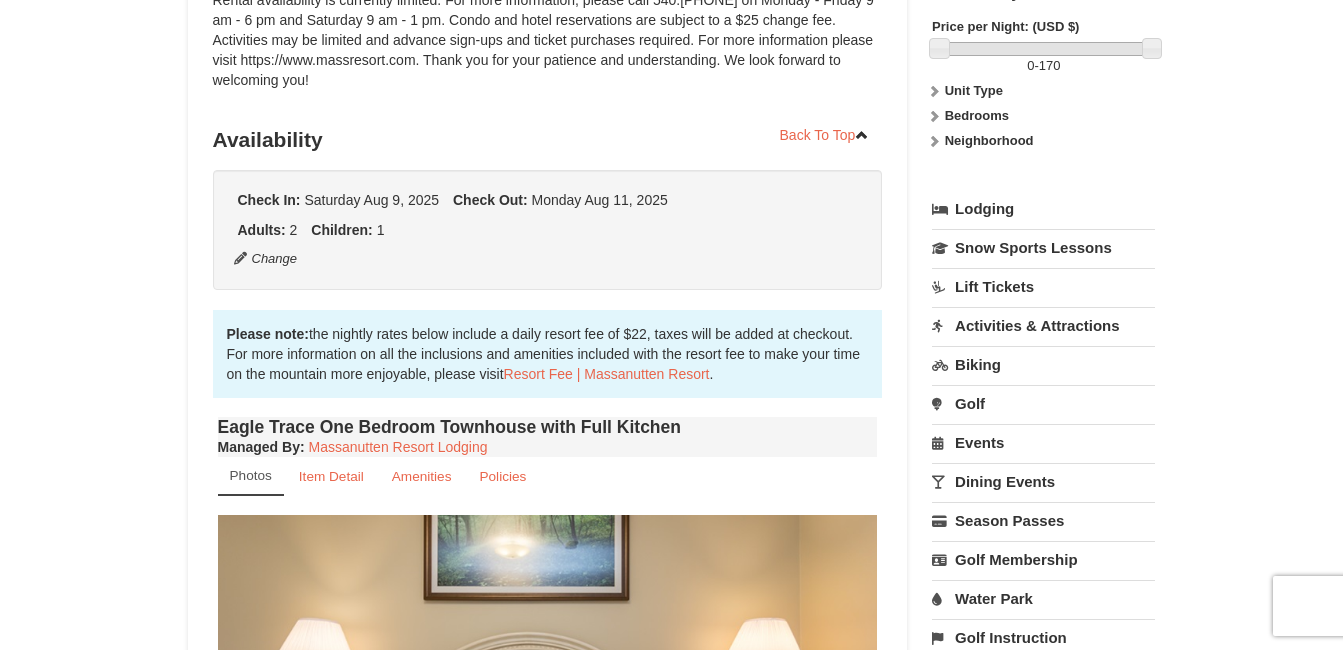 scroll, scrollTop: 0, scrollLeft: 0, axis: both 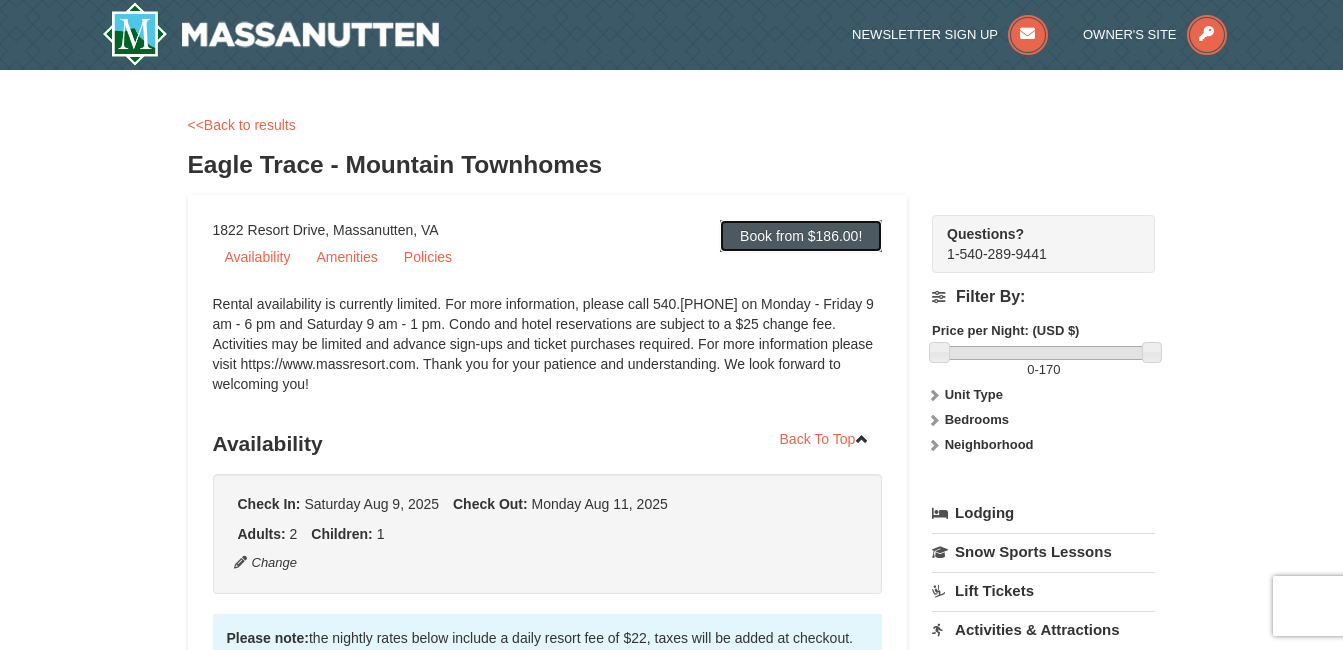 click on "Book from $186.00!" at bounding box center (801, 236) 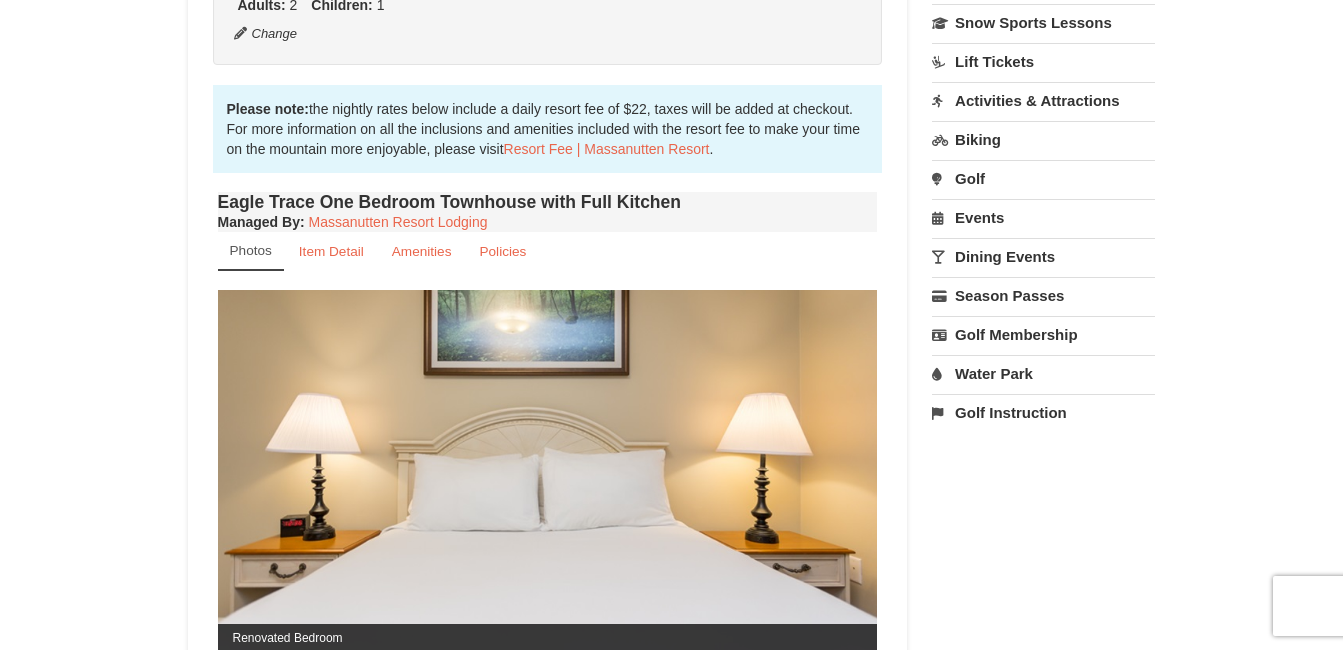 scroll, scrollTop: 564, scrollLeft: 0, axis: vertical 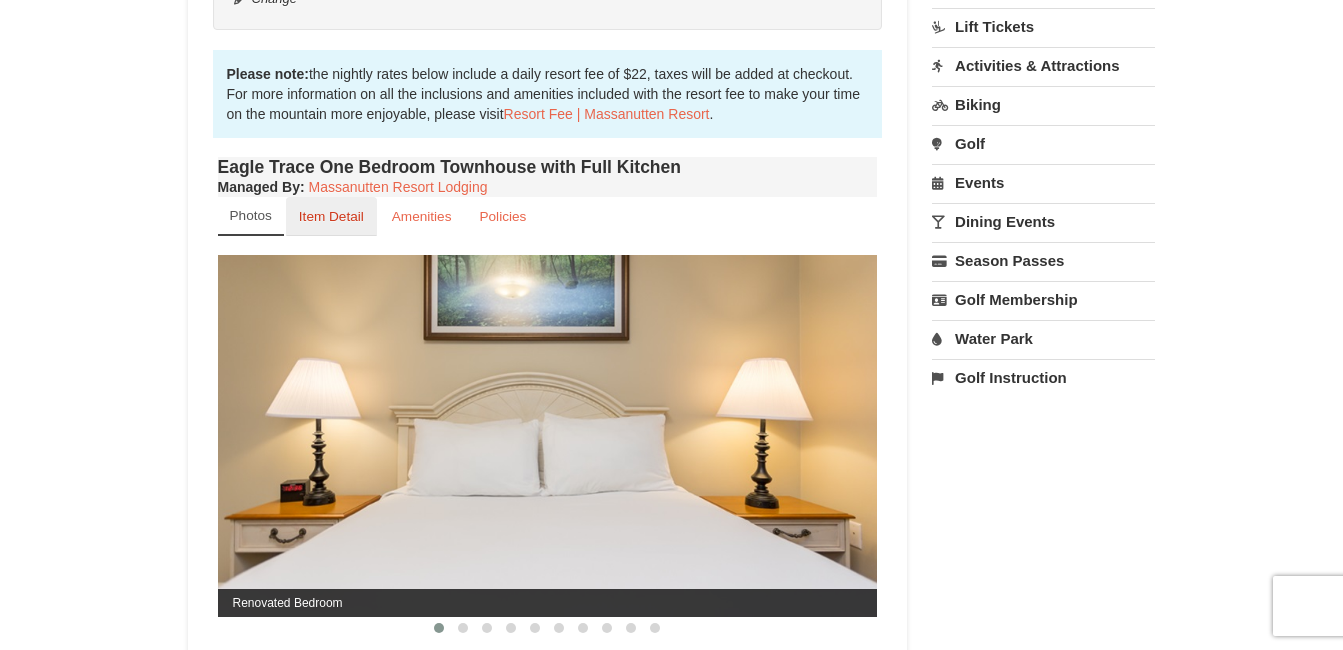 click on "Item Detail" at bounding box center (331, 216) 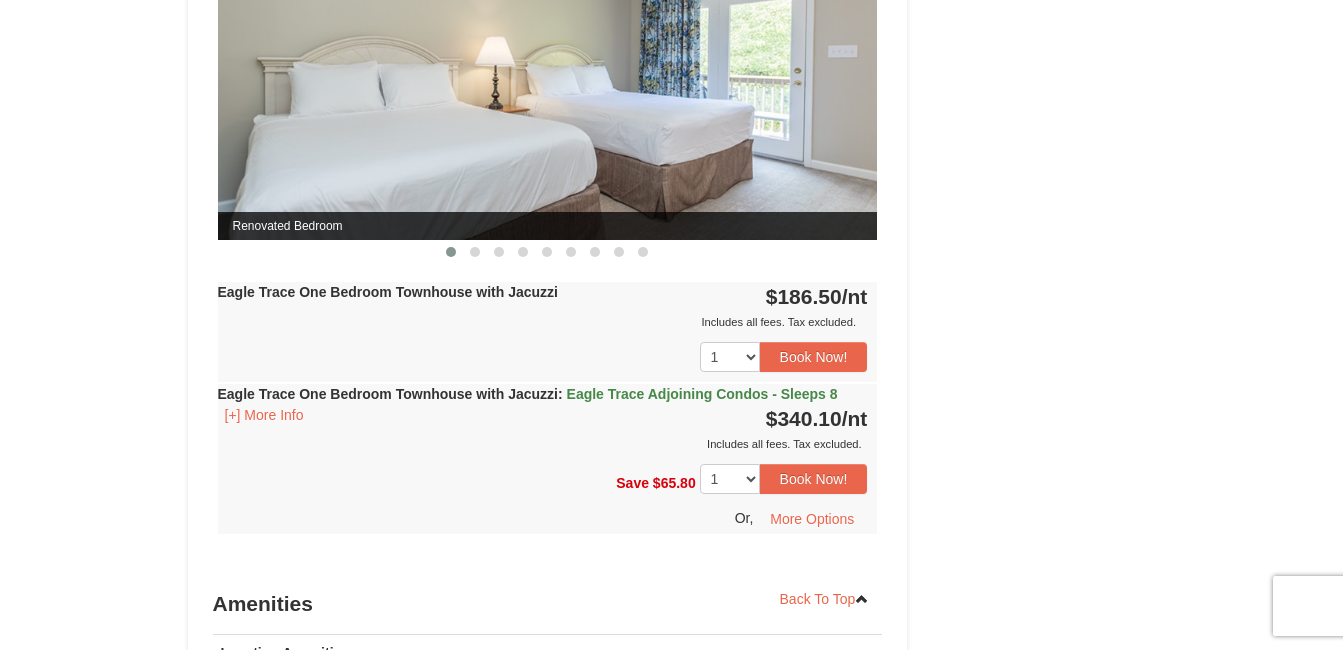 scroll, scrollTop: 1964, scrollLeft: 0, axis: vertical 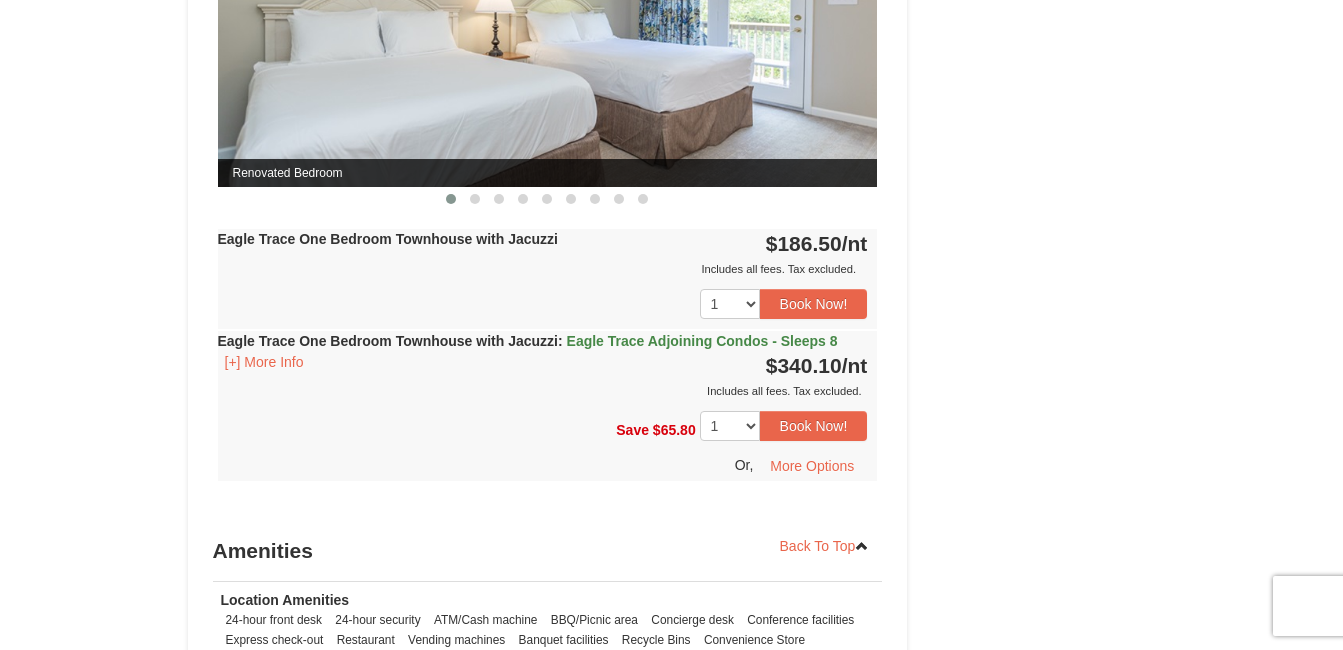 click at bounding box center [548, 6] 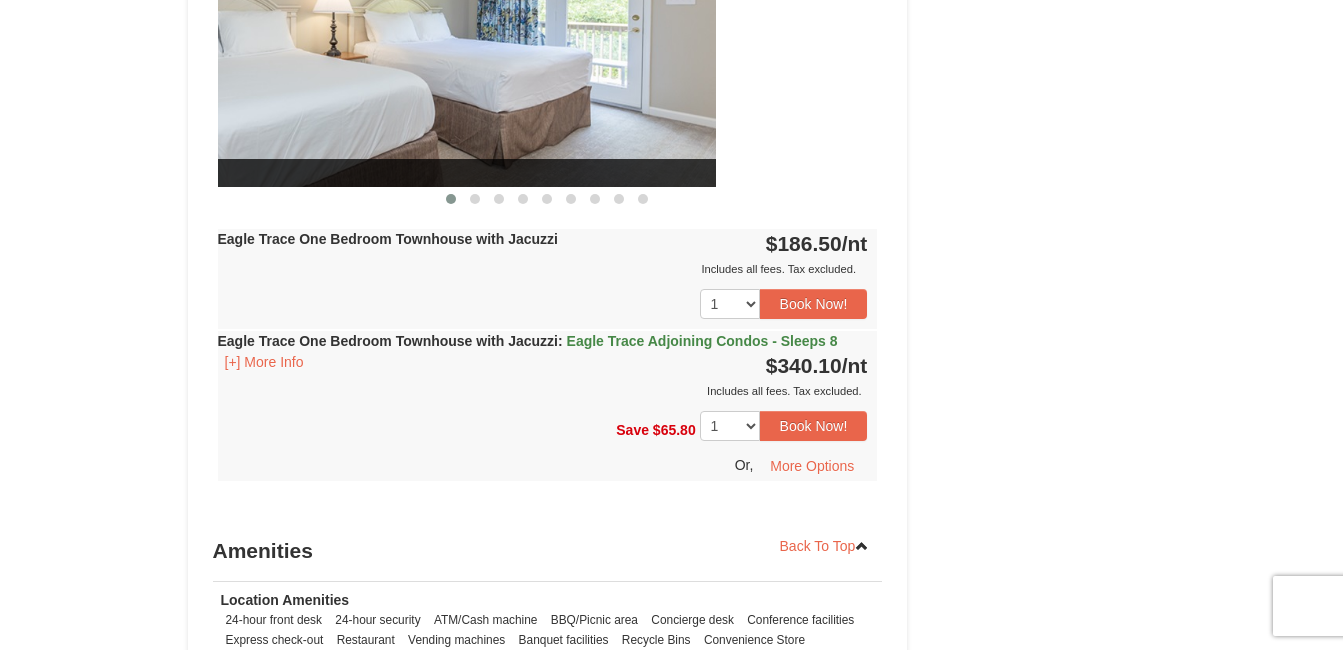 drag, startPoint x: 748, startPoint y: 253, endPoint x: 429, endPoint y: 208, distance: 322.15836 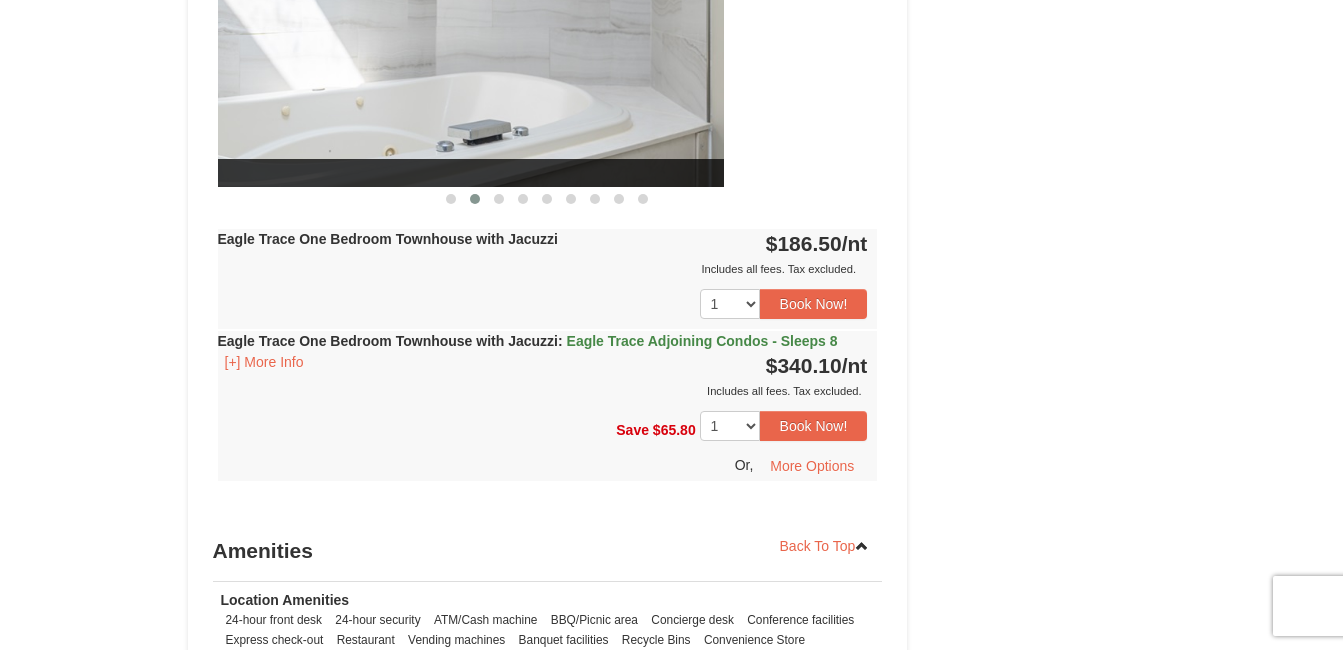 drag, startPoint x: 674, startPoint y: 249, endPoint x: 443, endPoint y: 193, distance: 237.69098 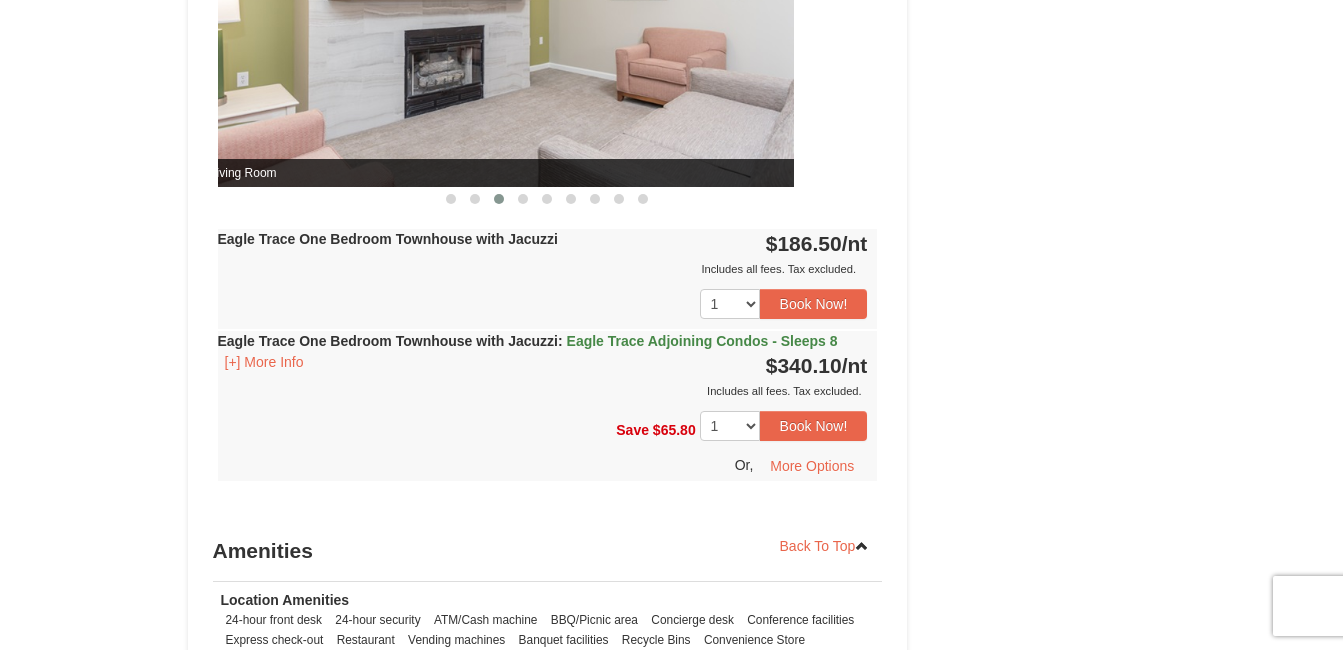 drag, startPoint x: 626, startPoint y: 263, endPoint x: 311, endPoint y: 166, distance: 329.5967 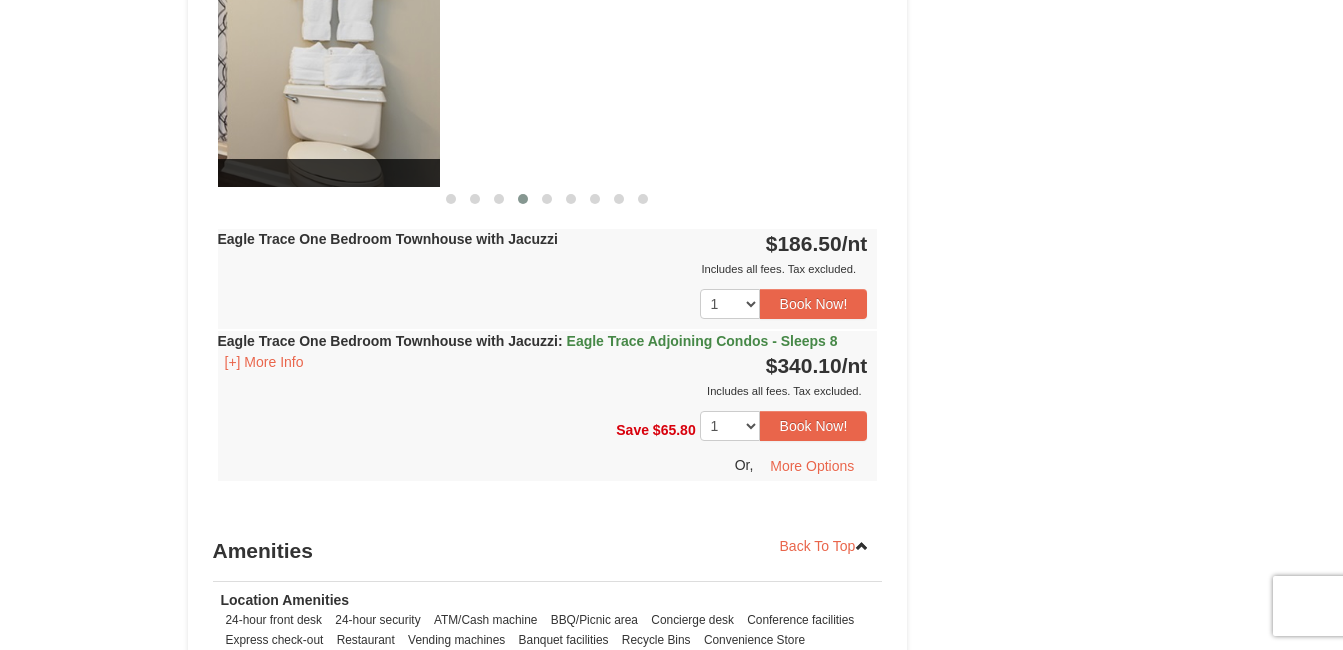 drag, startPoint x: 384, startPoint y: 179, endPoint x: 208, endPoint y: 170, distance: 176.22997 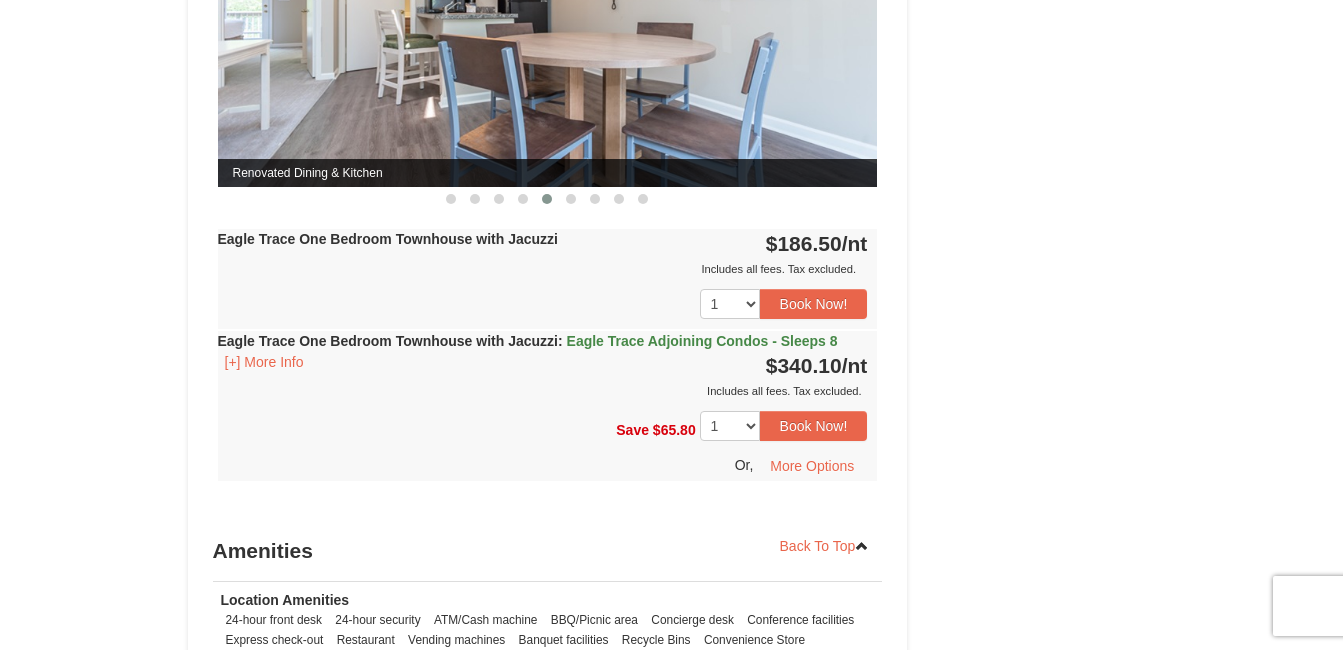 drag, startPoint x: 697, startPoint y: 219, endPoint x: 200, endPoint y: 193, distance: 497.67963 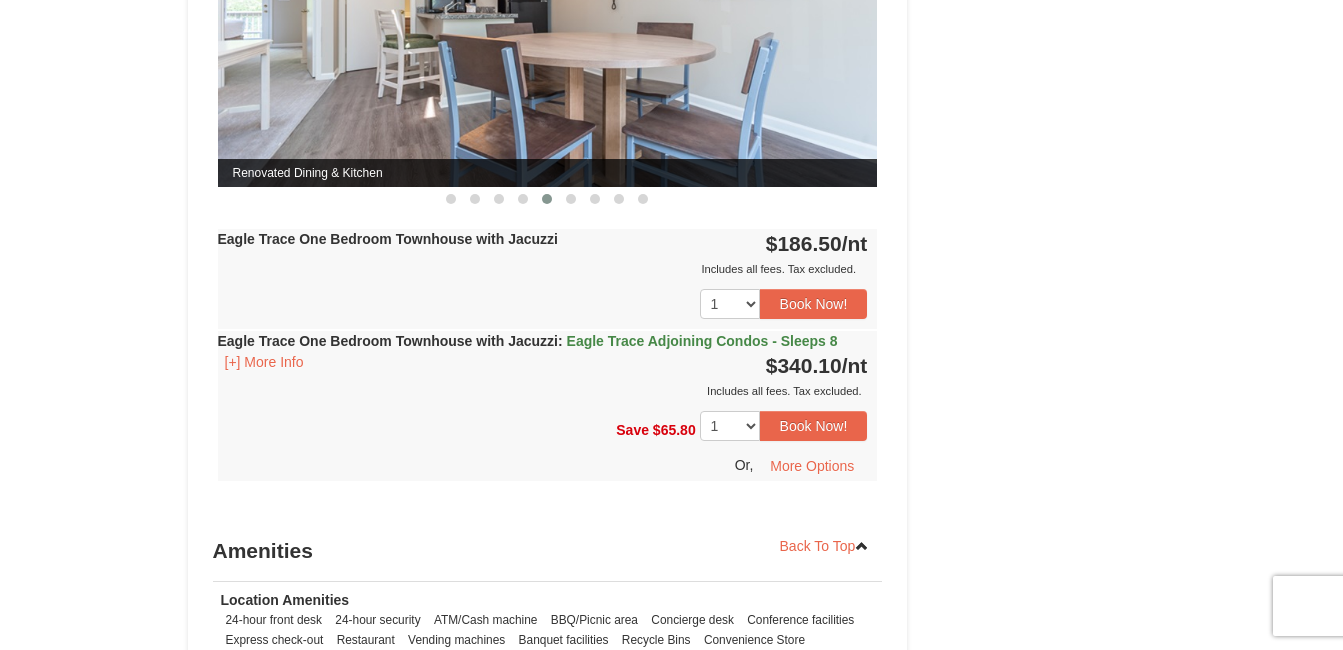 drag, startPoint x: 516, startPoint y: 219, endPoint x: 144, endPoint y: 209, distance: 372.1344 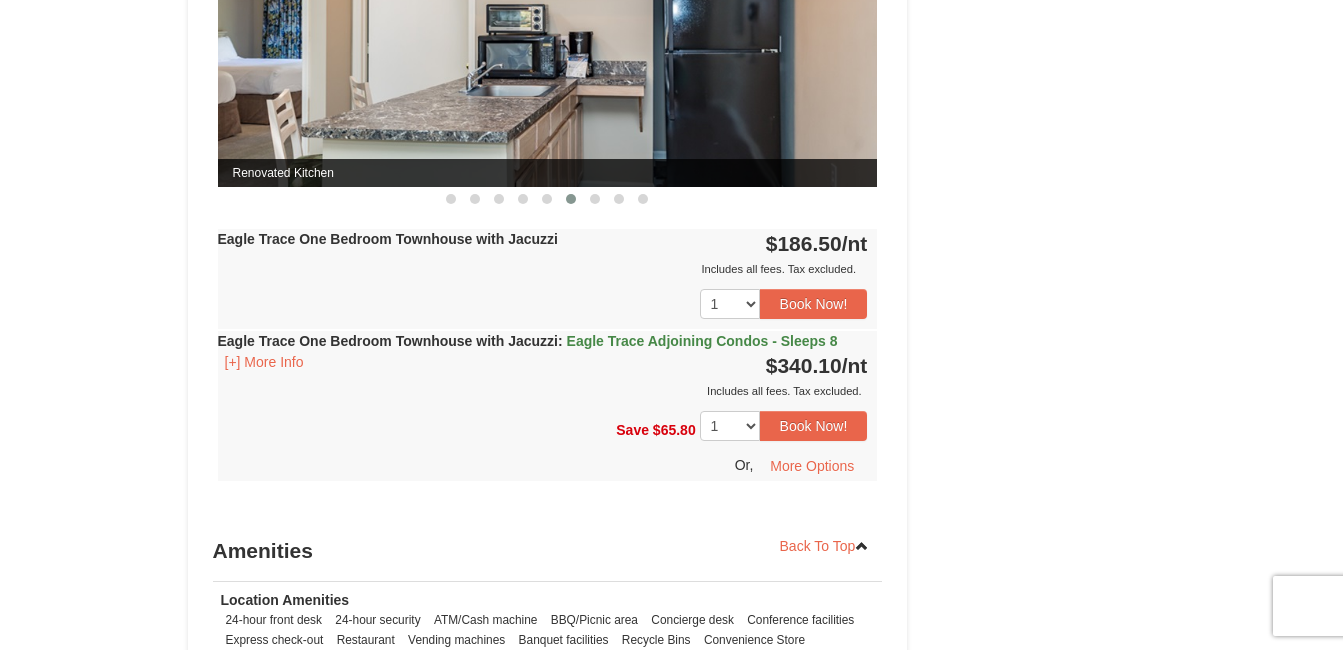 drag, startPoint x: 615, startPoint y: 204, endPoint x: 105, endPoint y: 257, distance: 512.7465 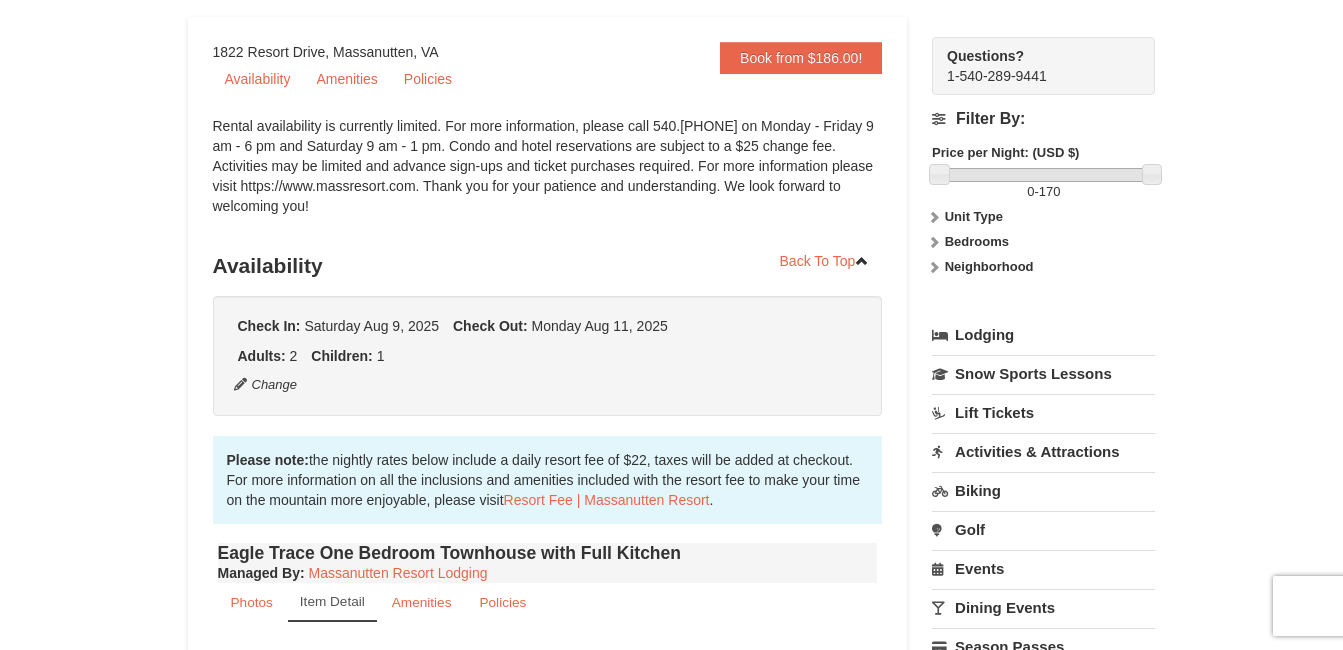 scroll, scrollTop: 300, scrollLeft: 0, axis: vertical 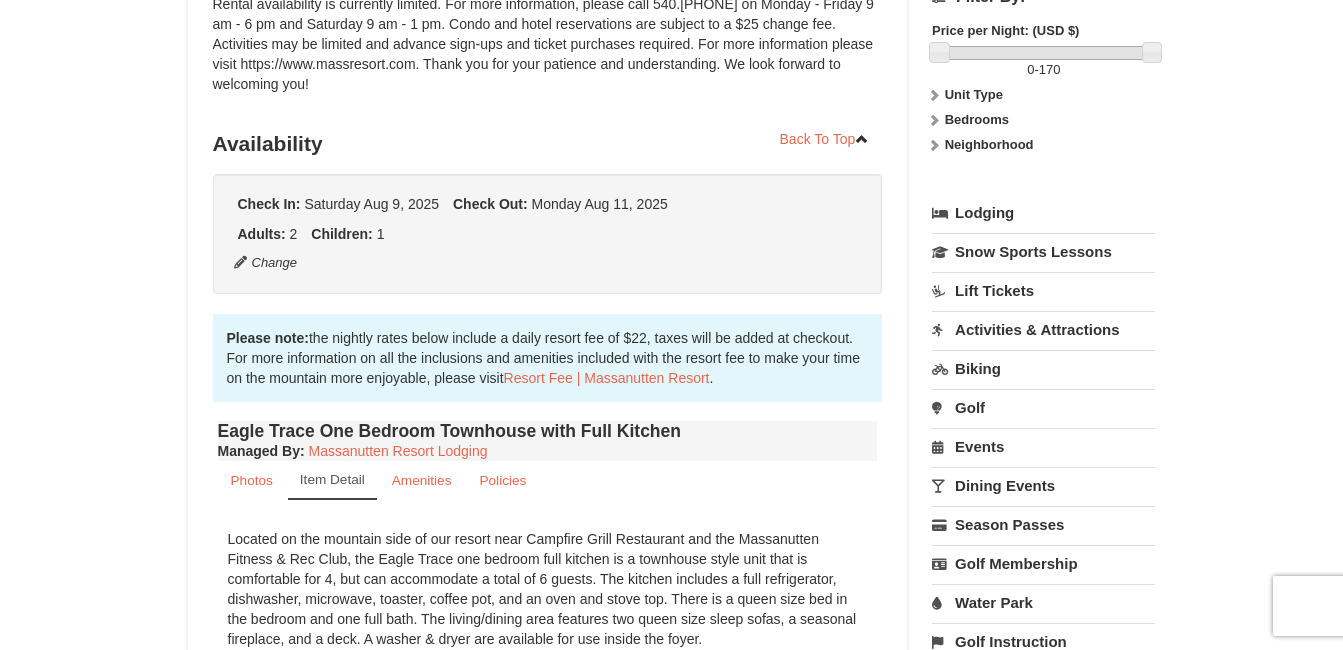 click on "Water Park" at bounding box center (1043, 602) 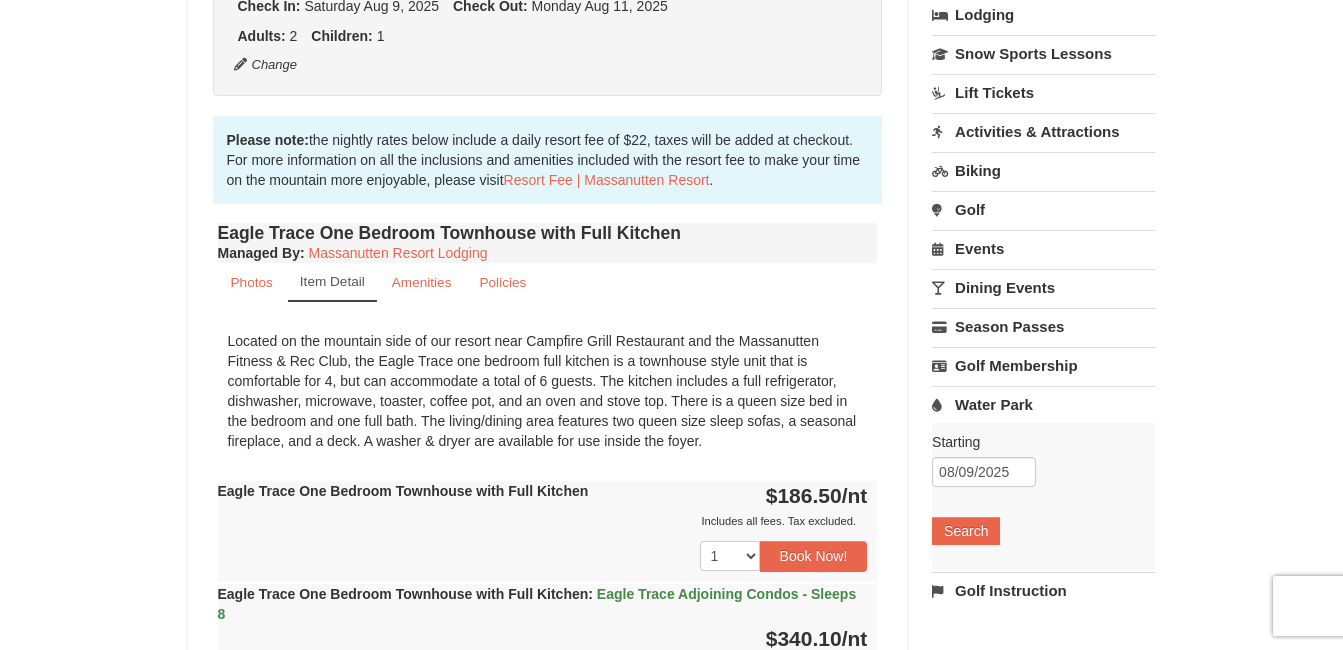 scroll, scrollTop: 500, scrollLeft: 0, axis: vertical 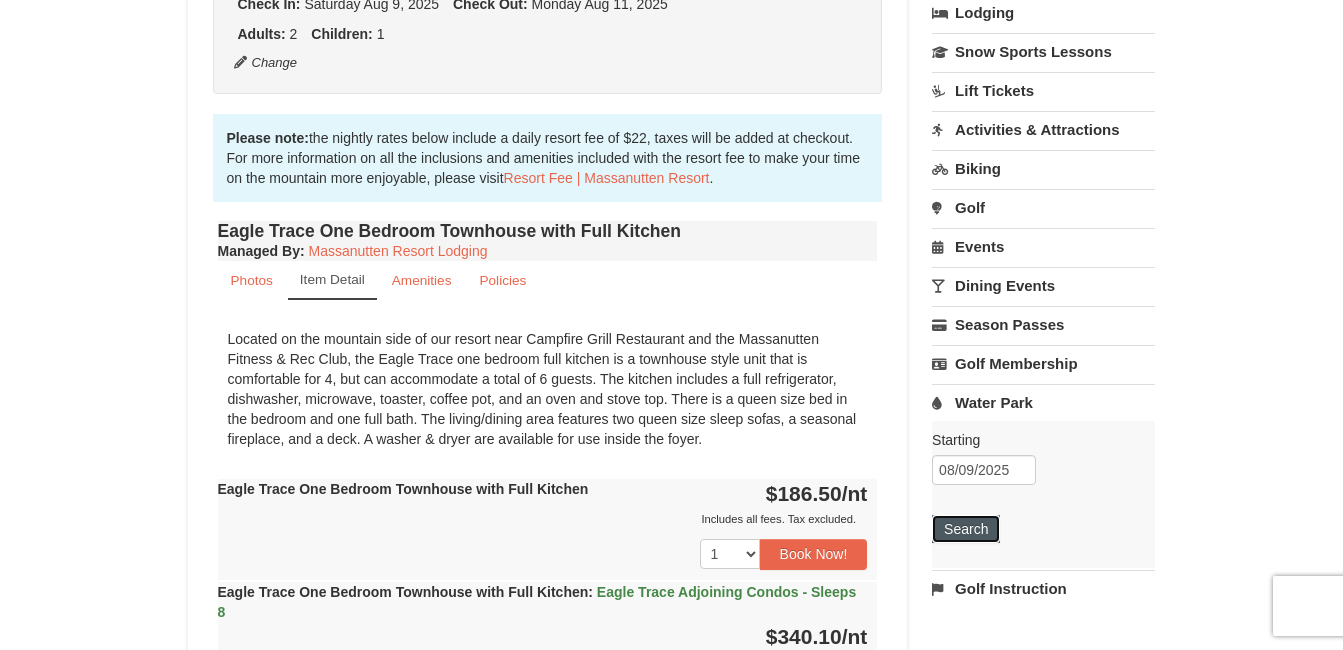 click on "Search" at bounding box center [966, 529] 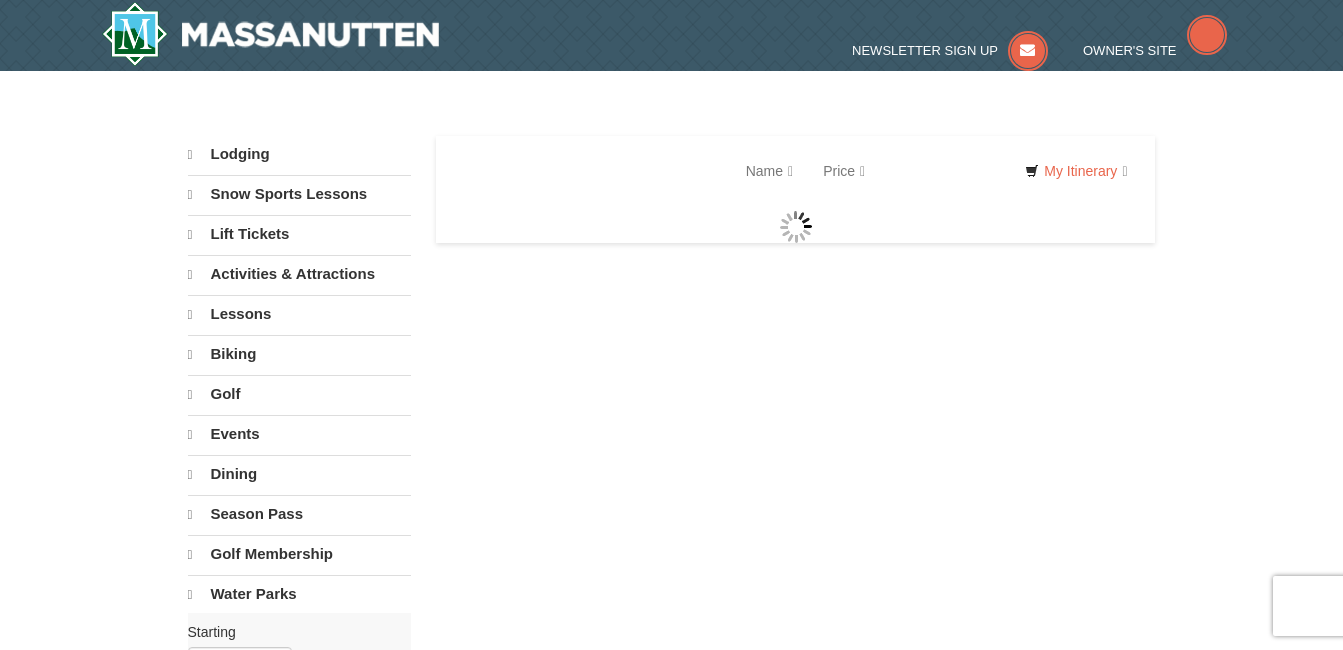 scroll, scrollTop: 0, scrollLeft: 0, axis: both 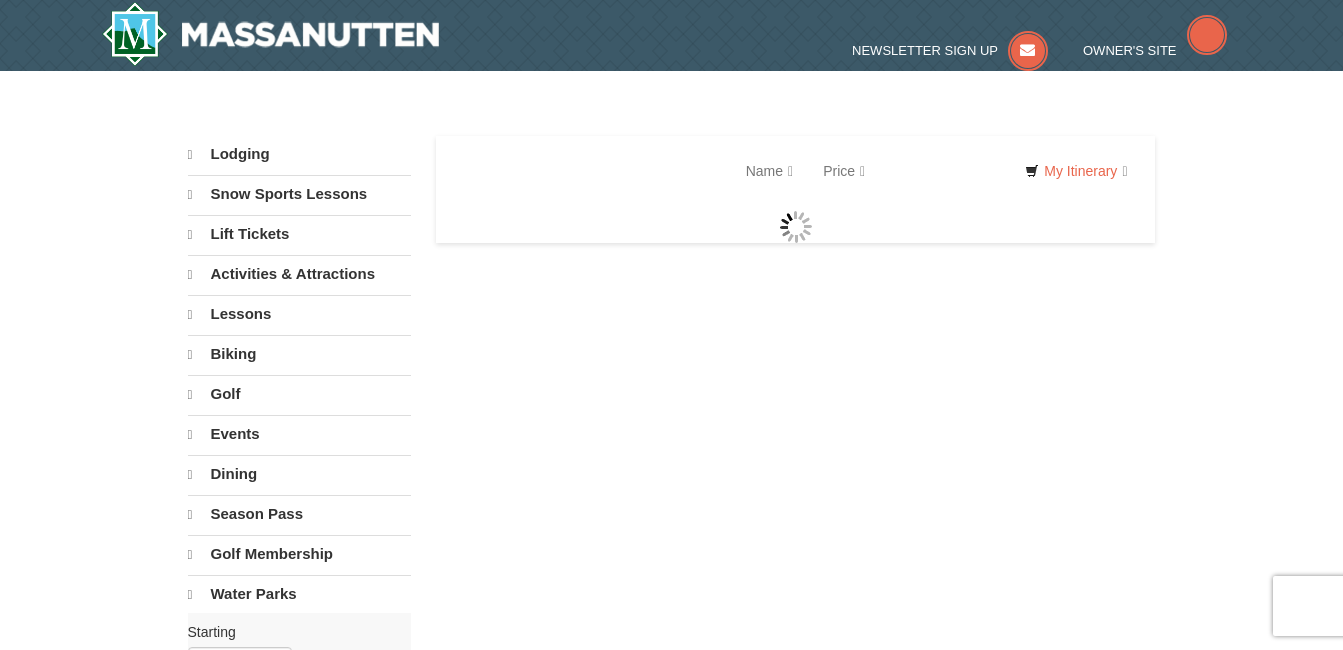 select on "8" 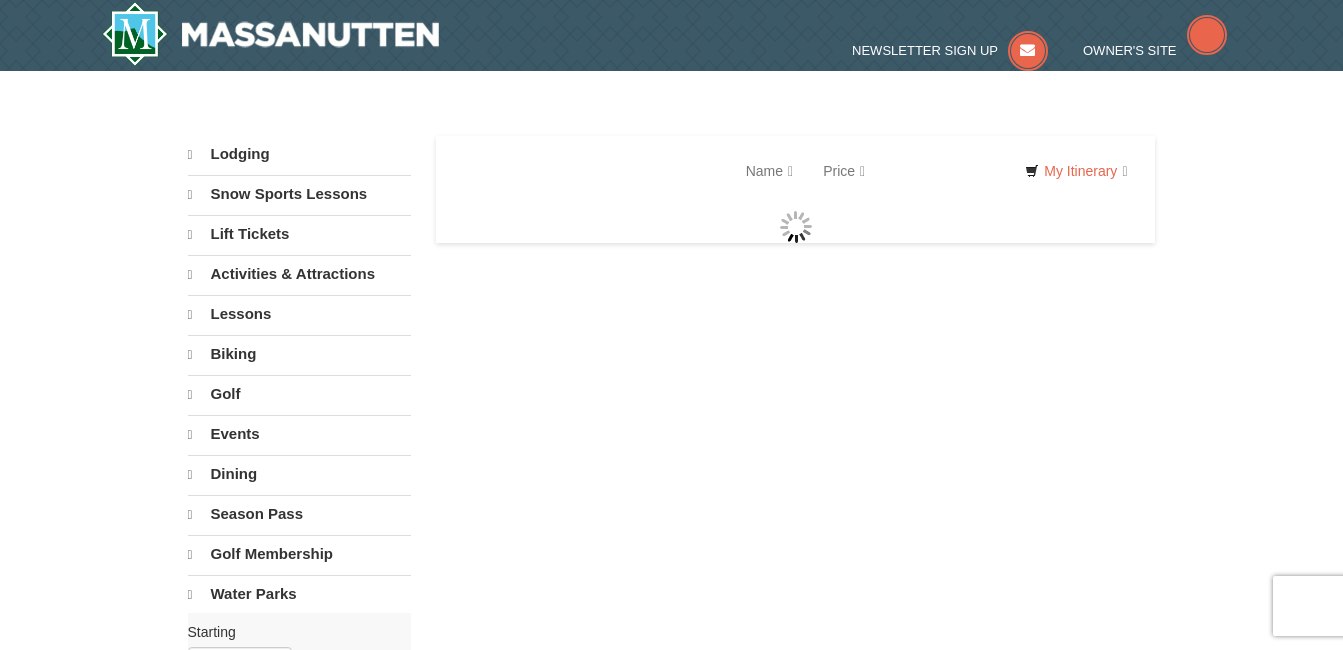 select on "8" 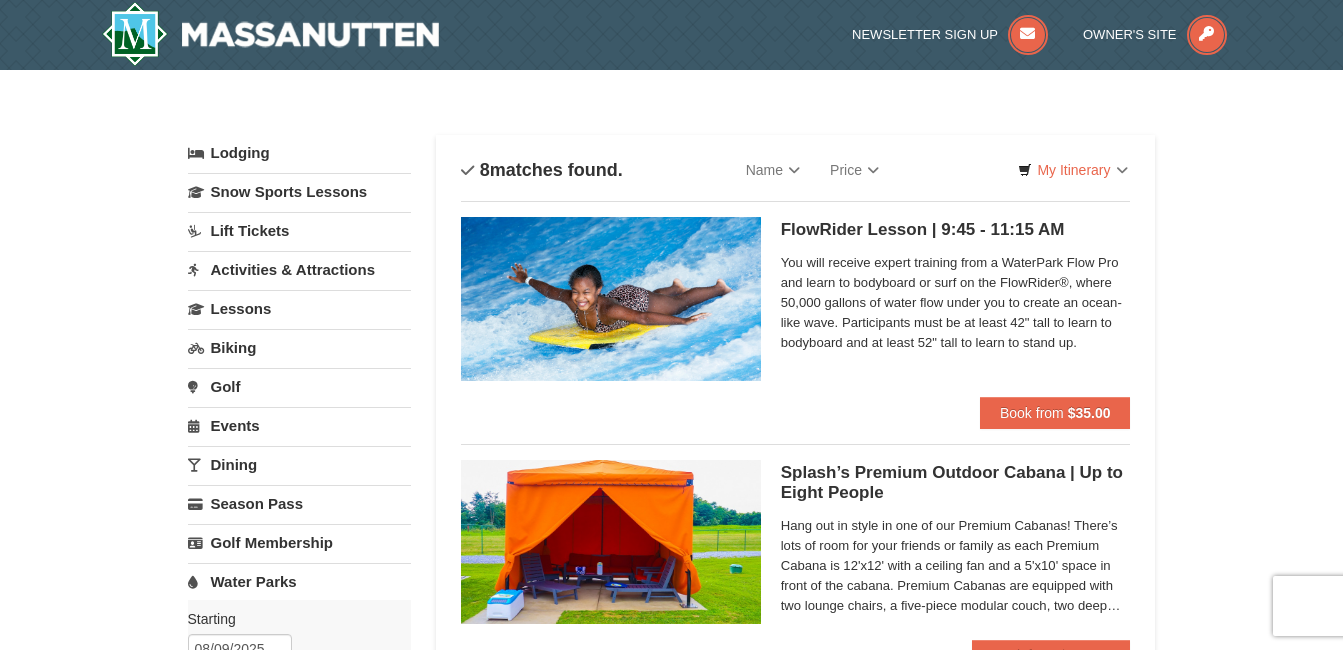 scroll, scrollTop: 0, scrollLeft: 0, axis: both 